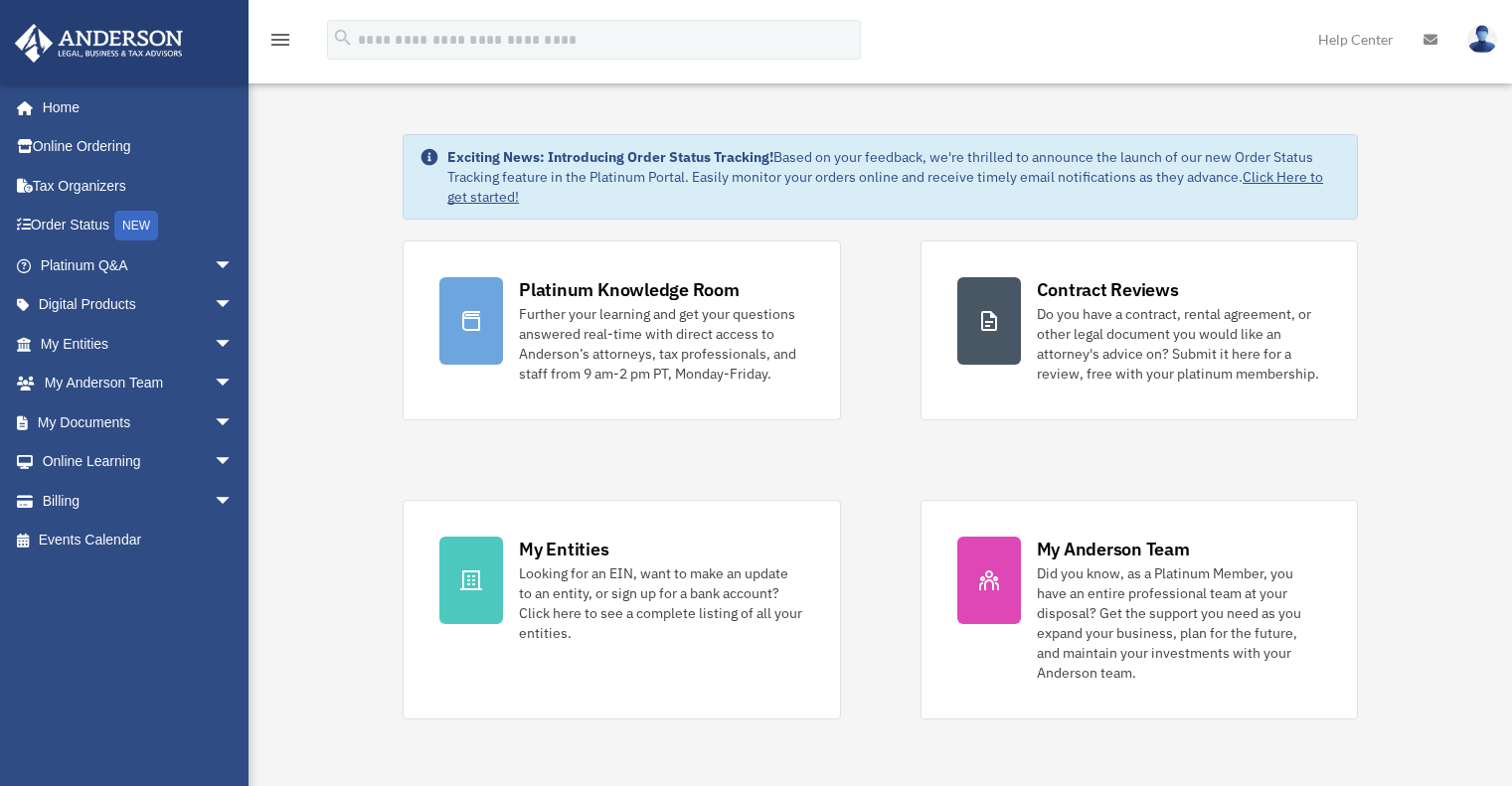 scroll, scrollTop: 0, scrollLeft: 0, axis: both 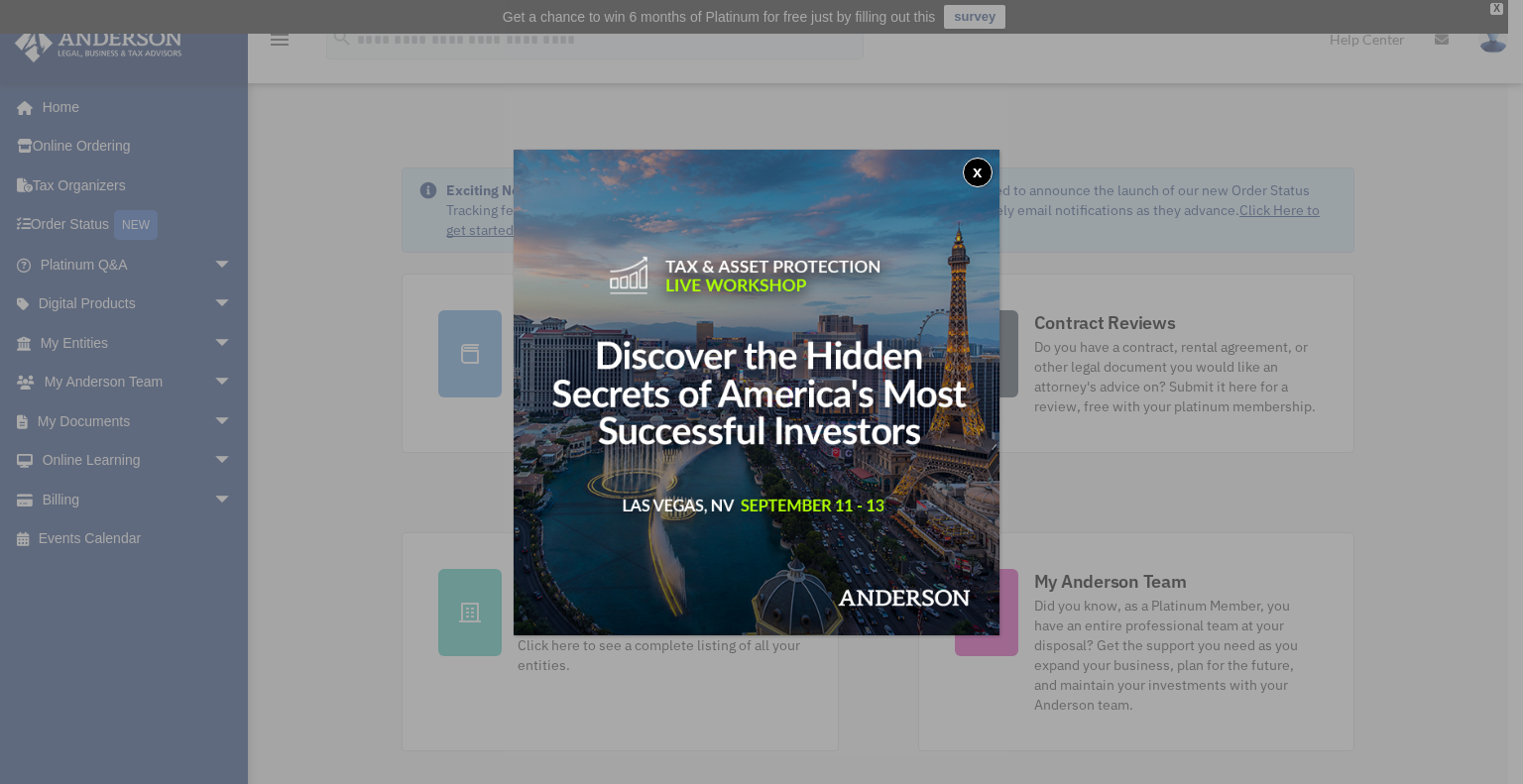 click on "x" at bounding box center (978, 172) 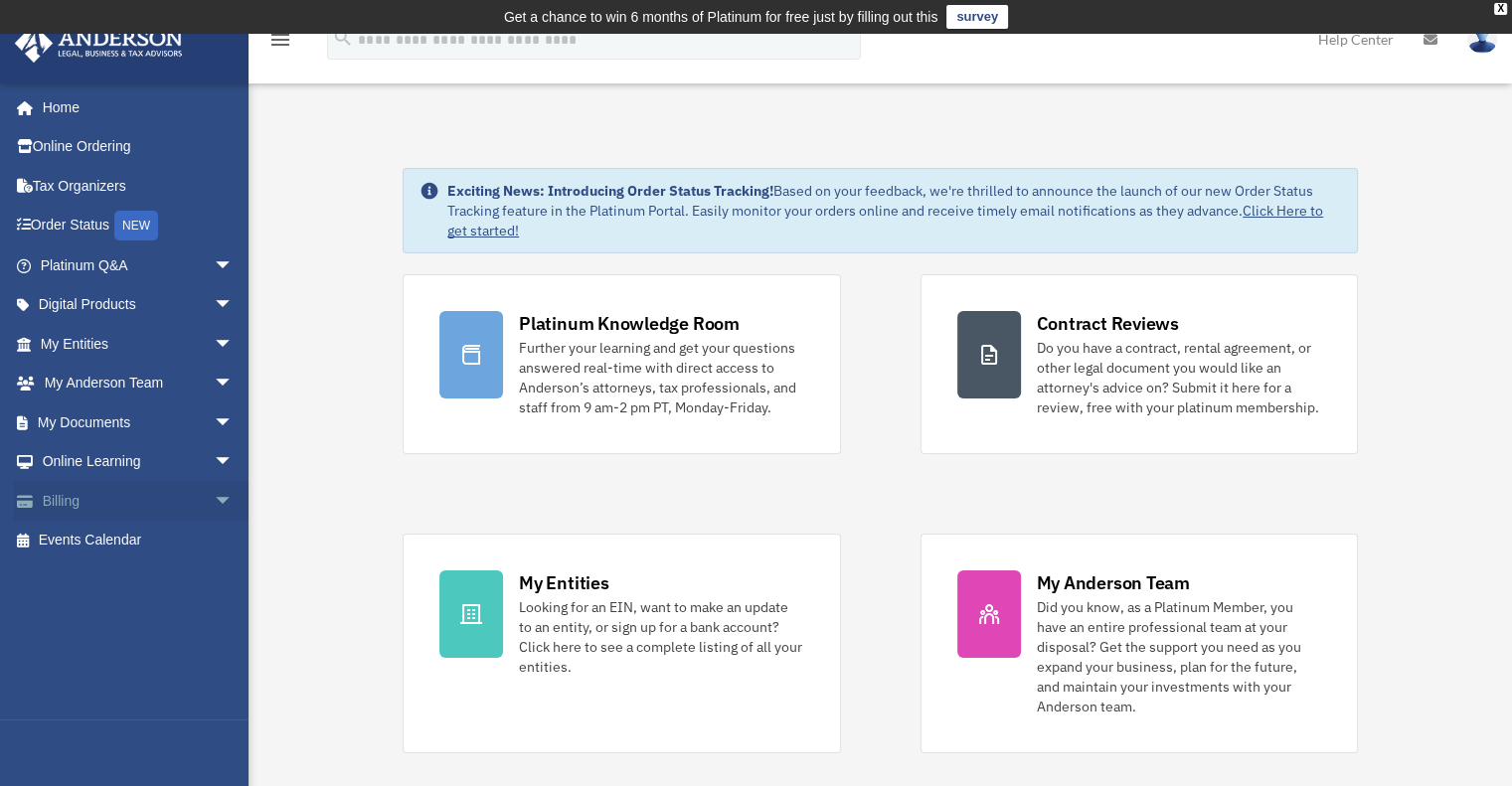 click on "Billing arrow_drop_down" at bounding box center [138, 501] 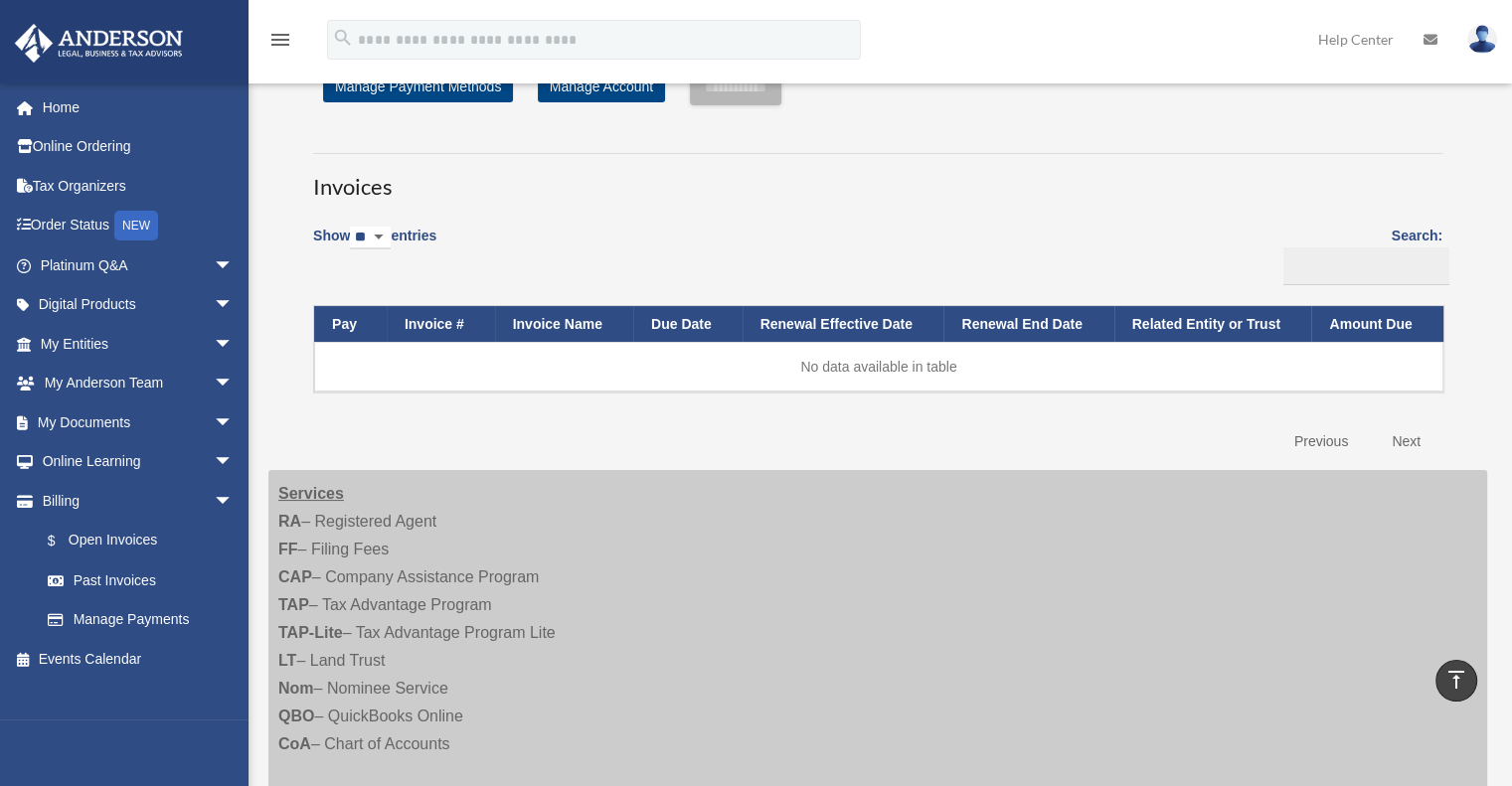 scroll, scrollTop: 0, scrollLeft: 0, axis: both 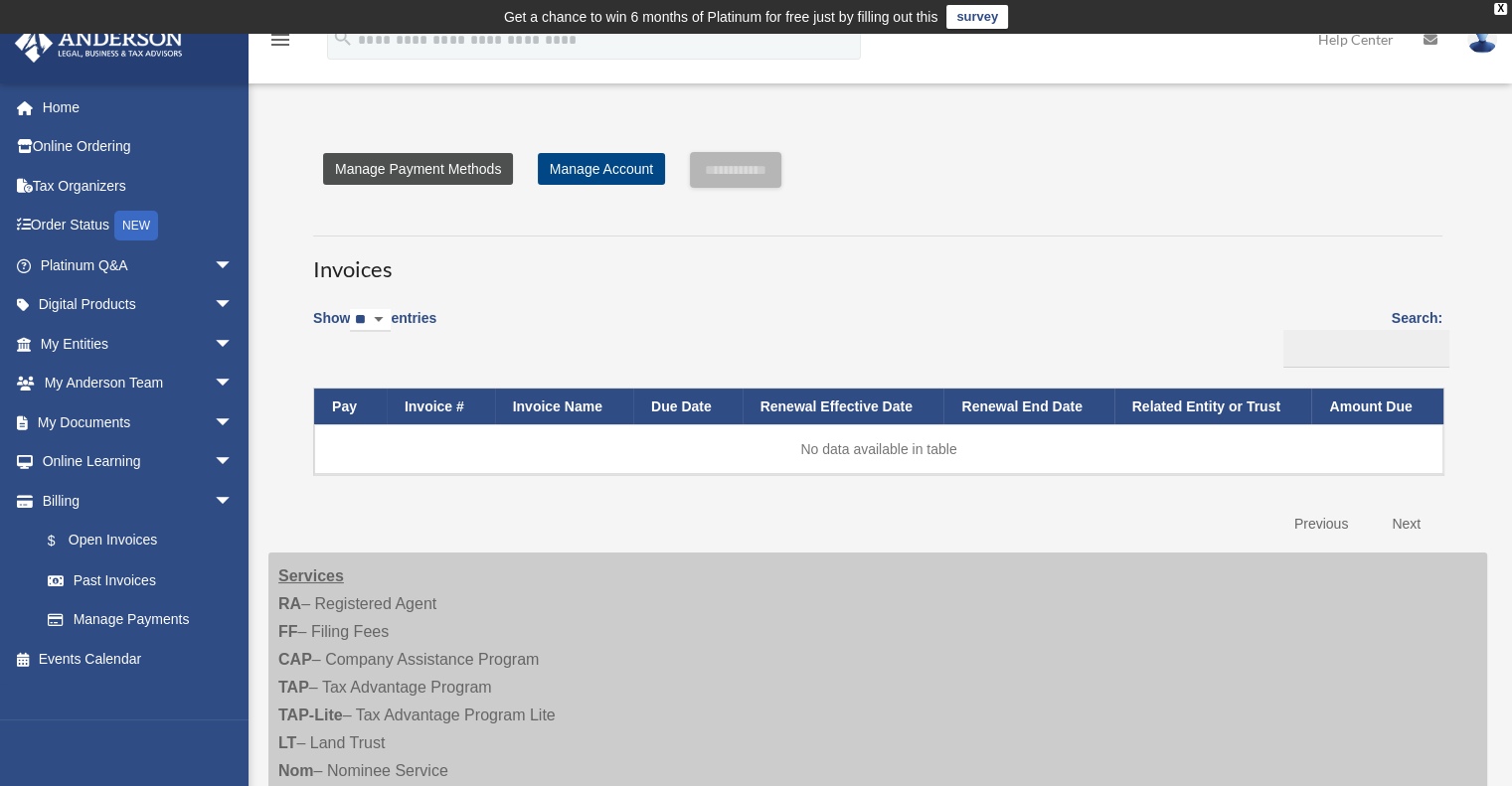 click on "Manage Payment Methods" at bounding box center (418, 169) 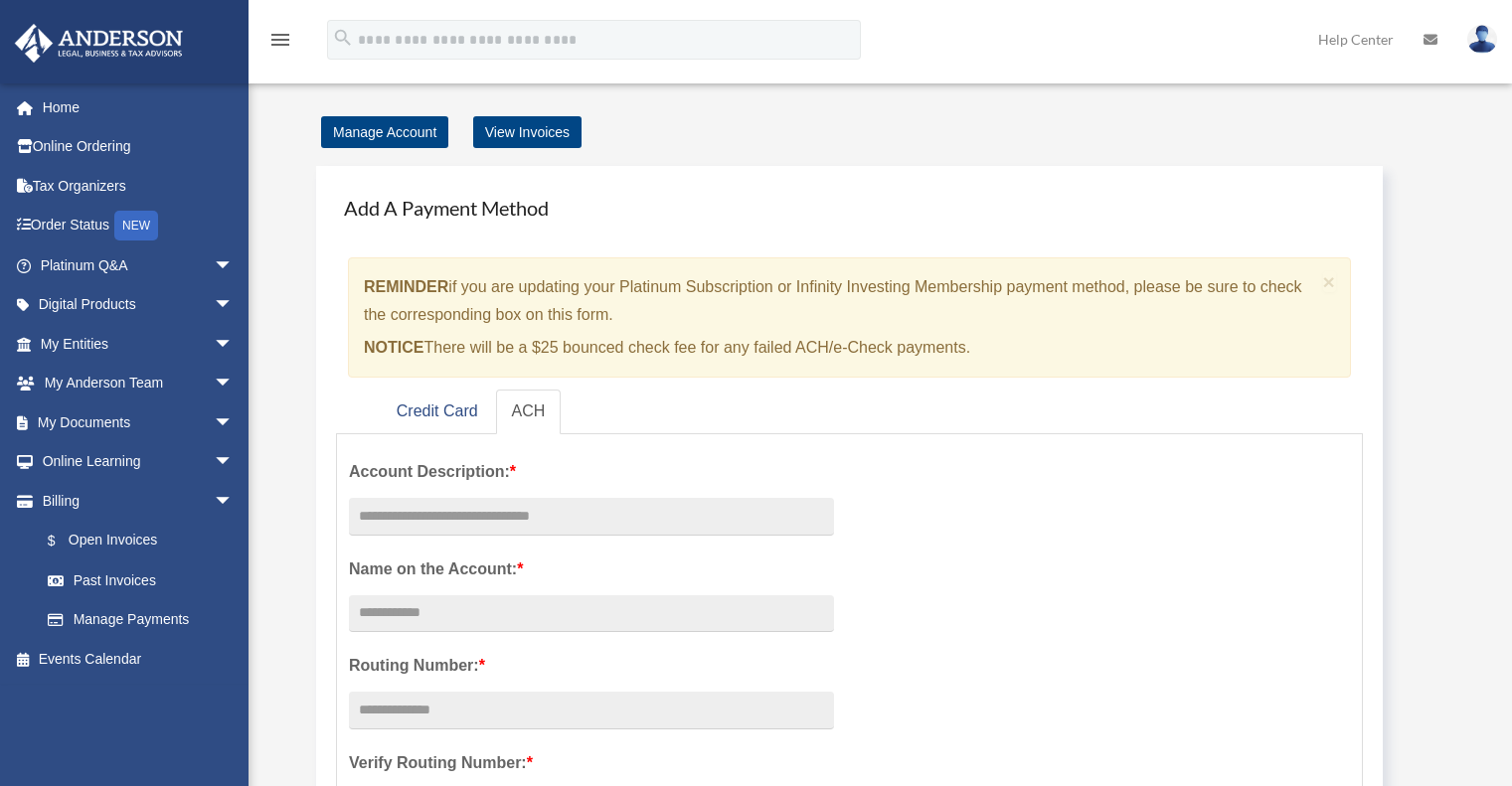 scroll, scrollTop: 0, scrollLeft: 0, axis: both 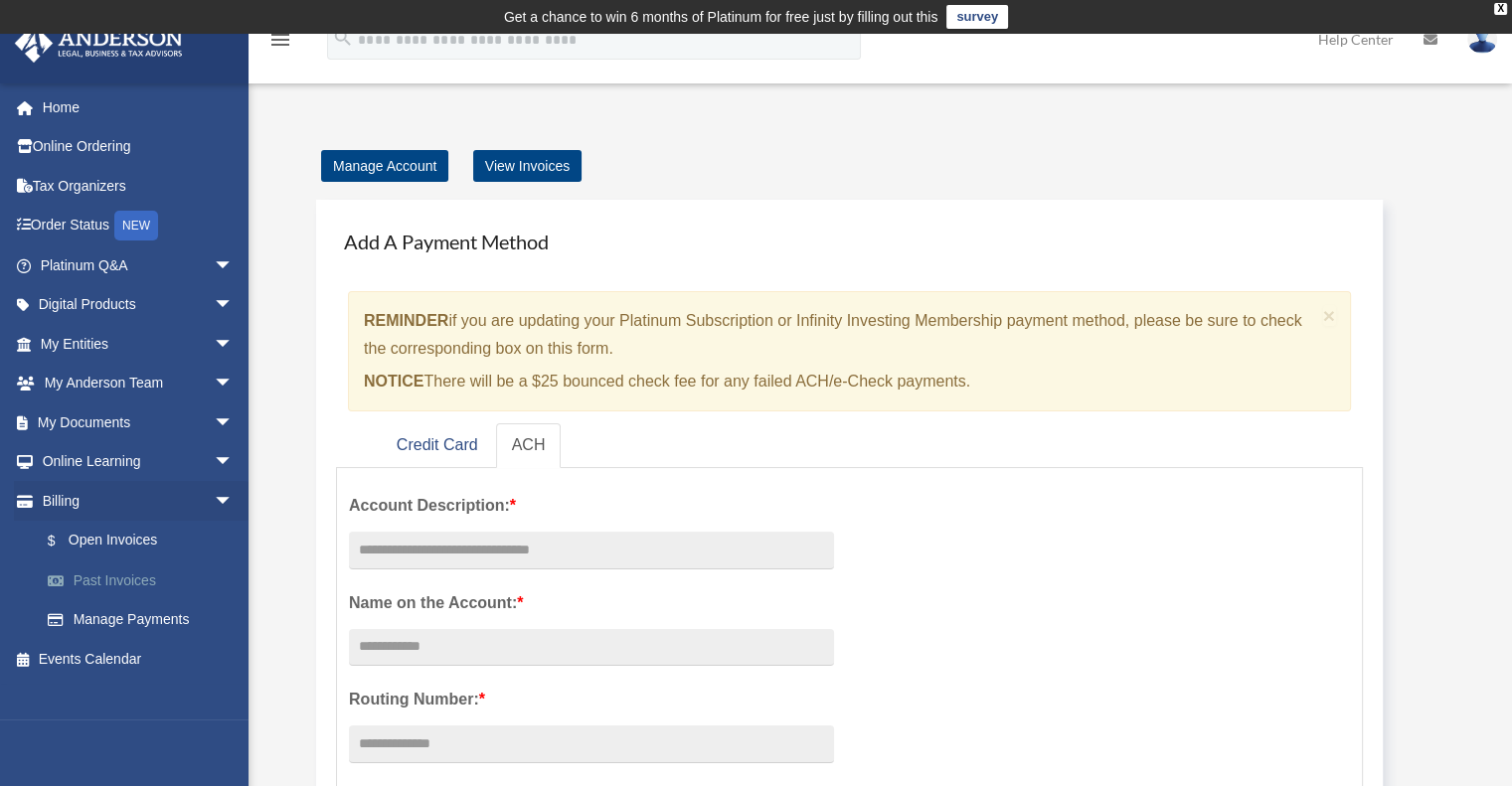 click on "Past Invoices" at bounding box center (145, 580) 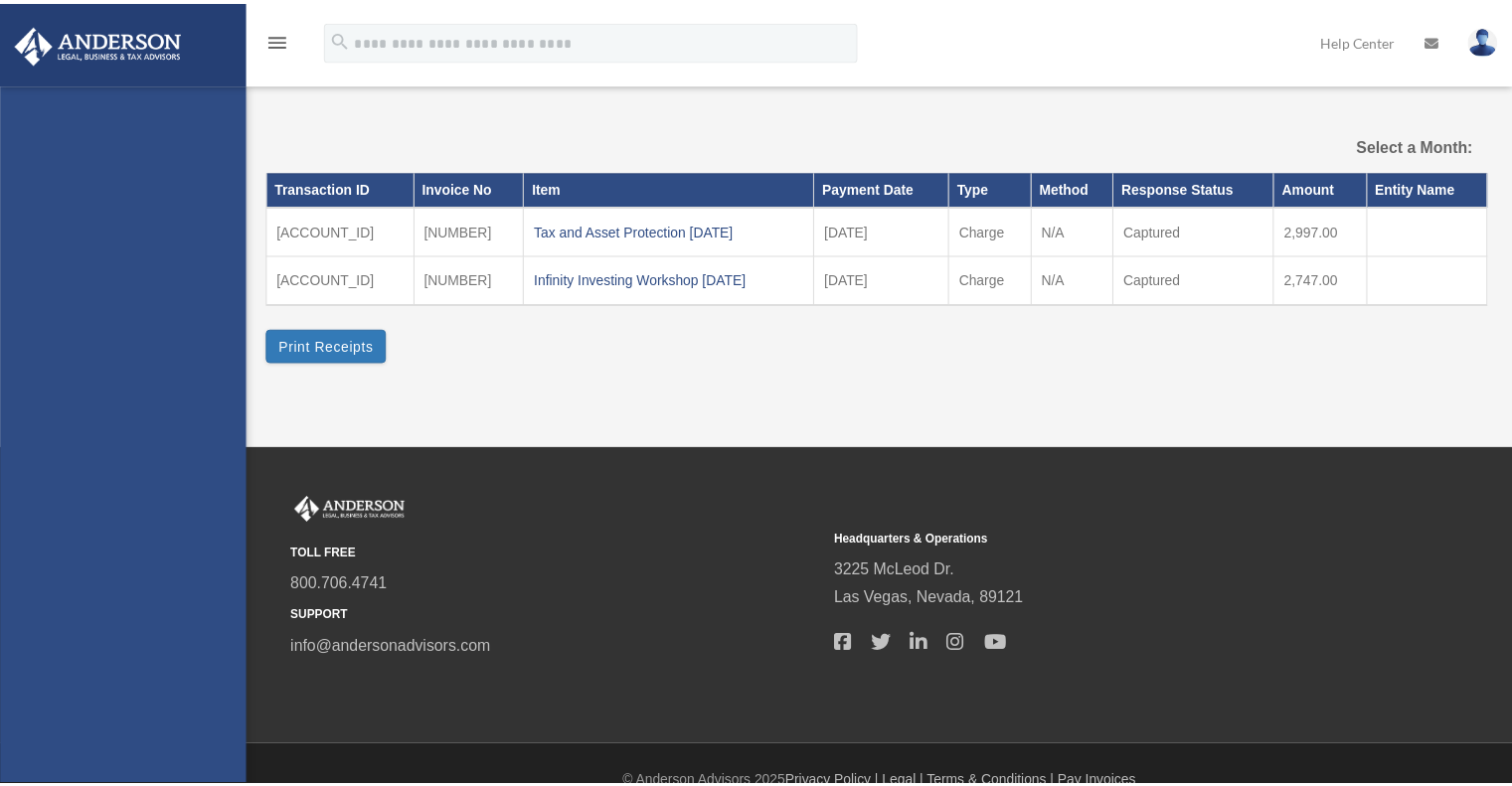 scroll, scrollTop: 0, scrollLeft: 0, axis: both 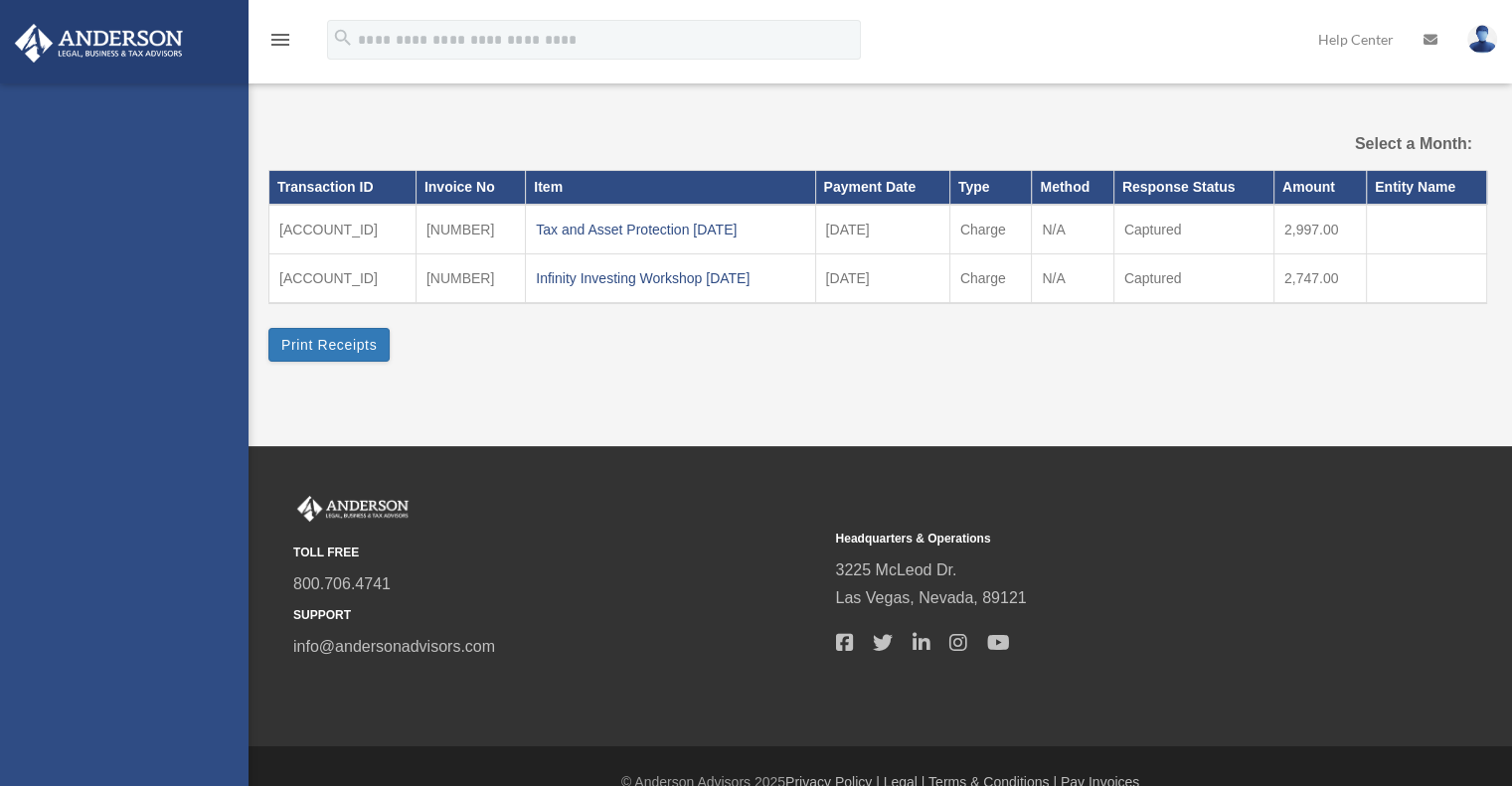 select 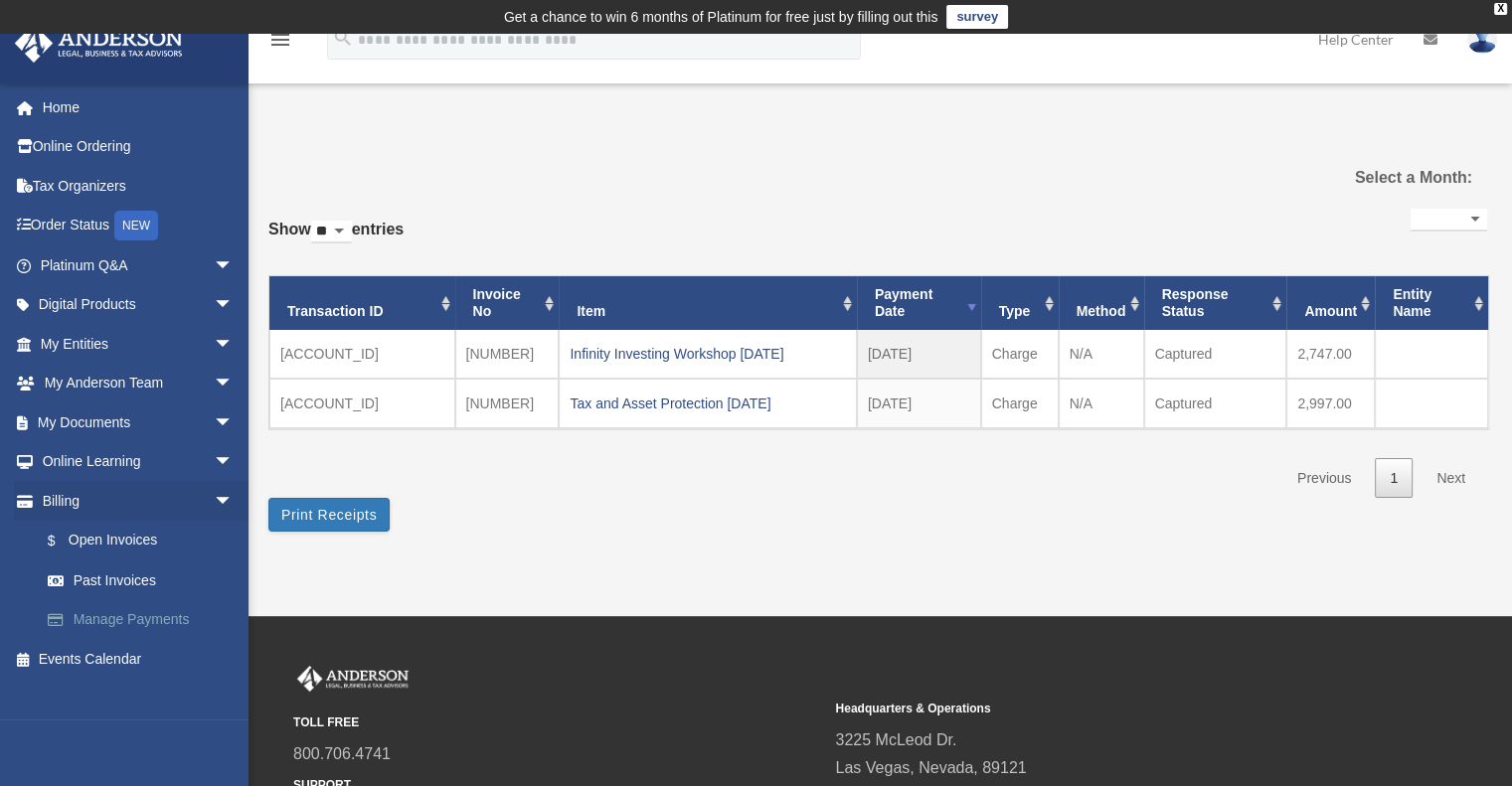 click on "Manage Payments" at bounding box center [145, 620] 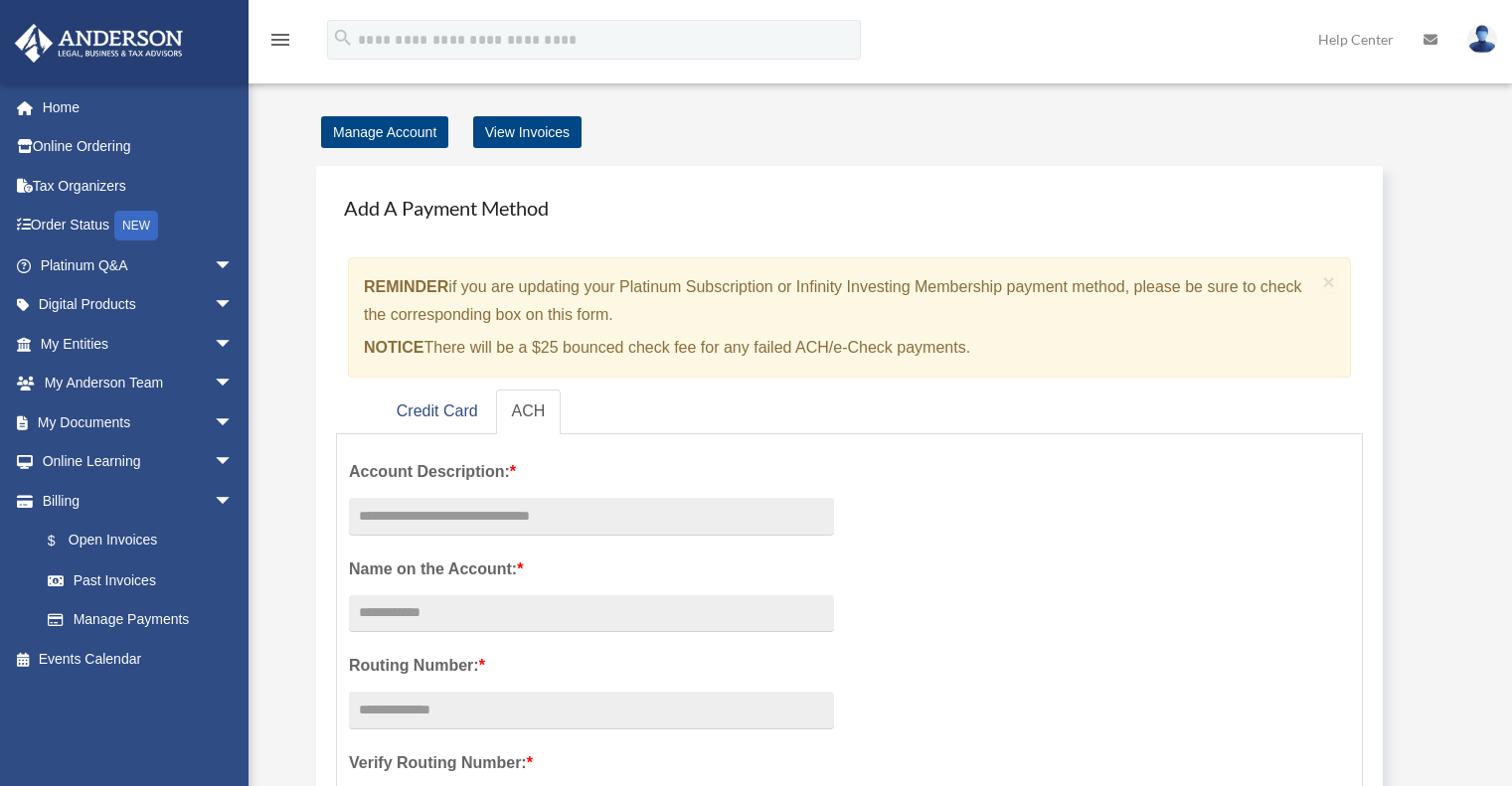 scroll, scrollTop: 0, scrollLeft: 0, axis: both 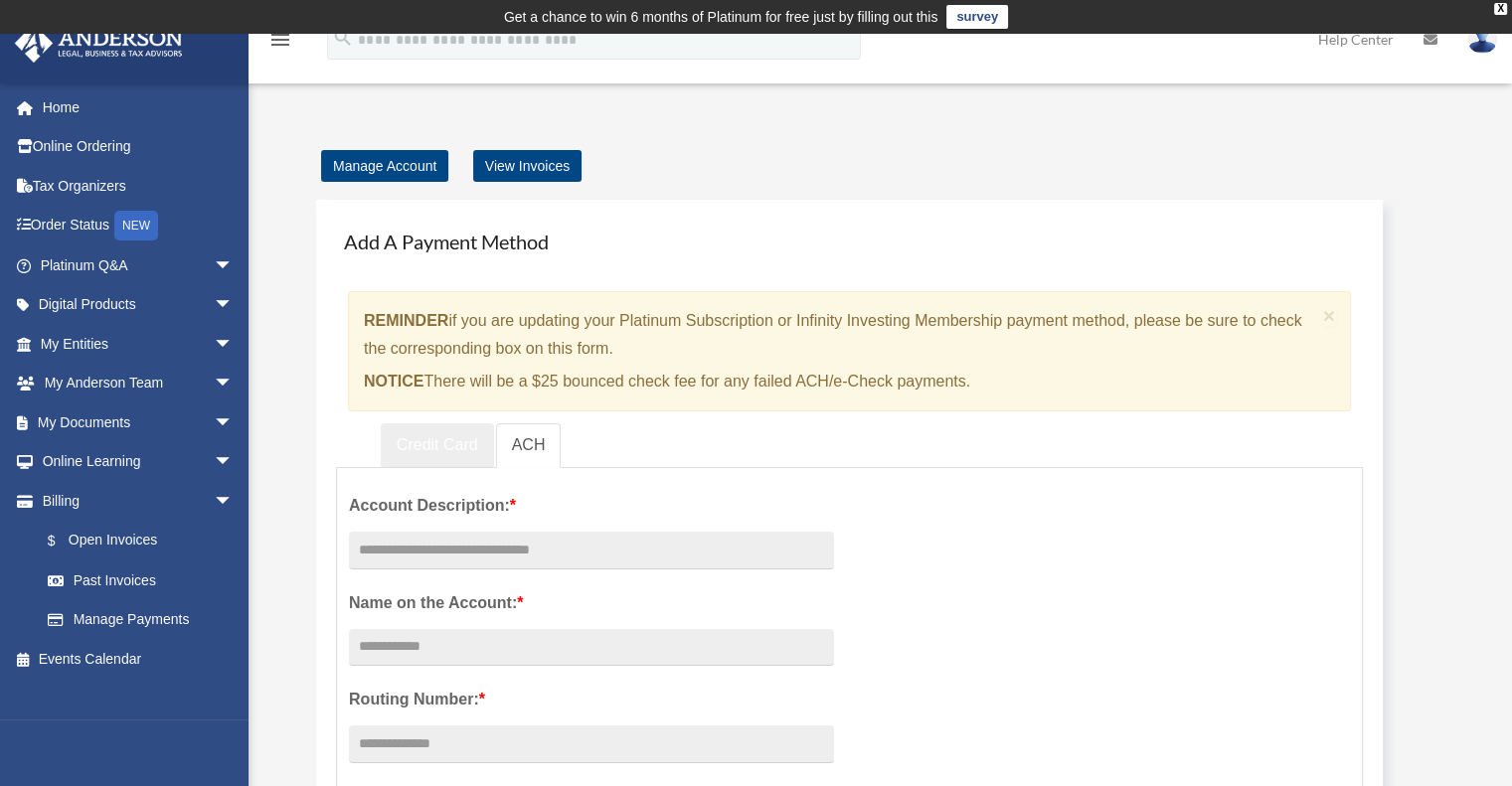 click on "Credit Card" at bounding box center [437, 445] 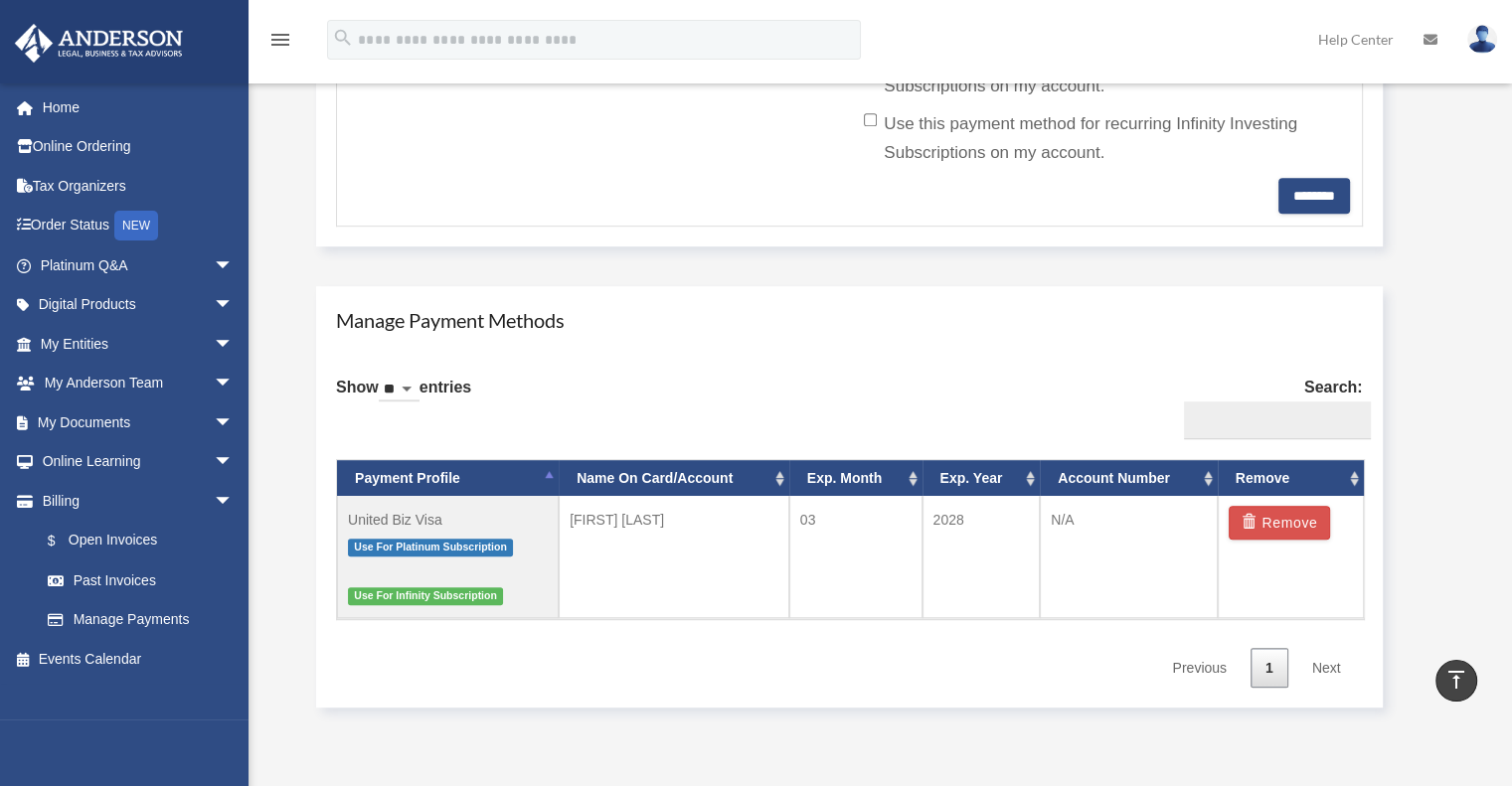 scroll, scrollTop: 966, scrollLeft: 0, axis: vertical 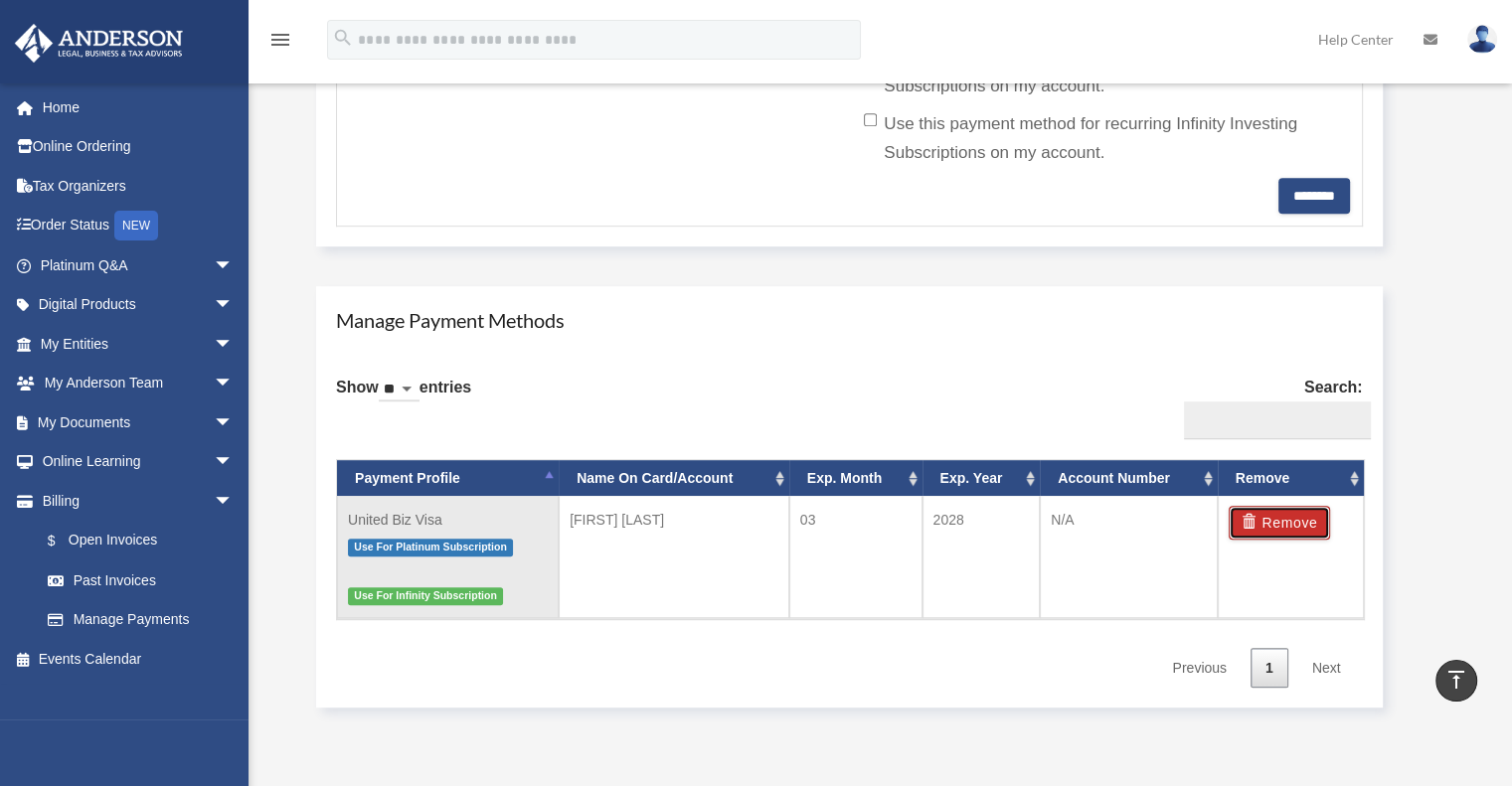 click on "Remove" at bounding box center [1279, 523] 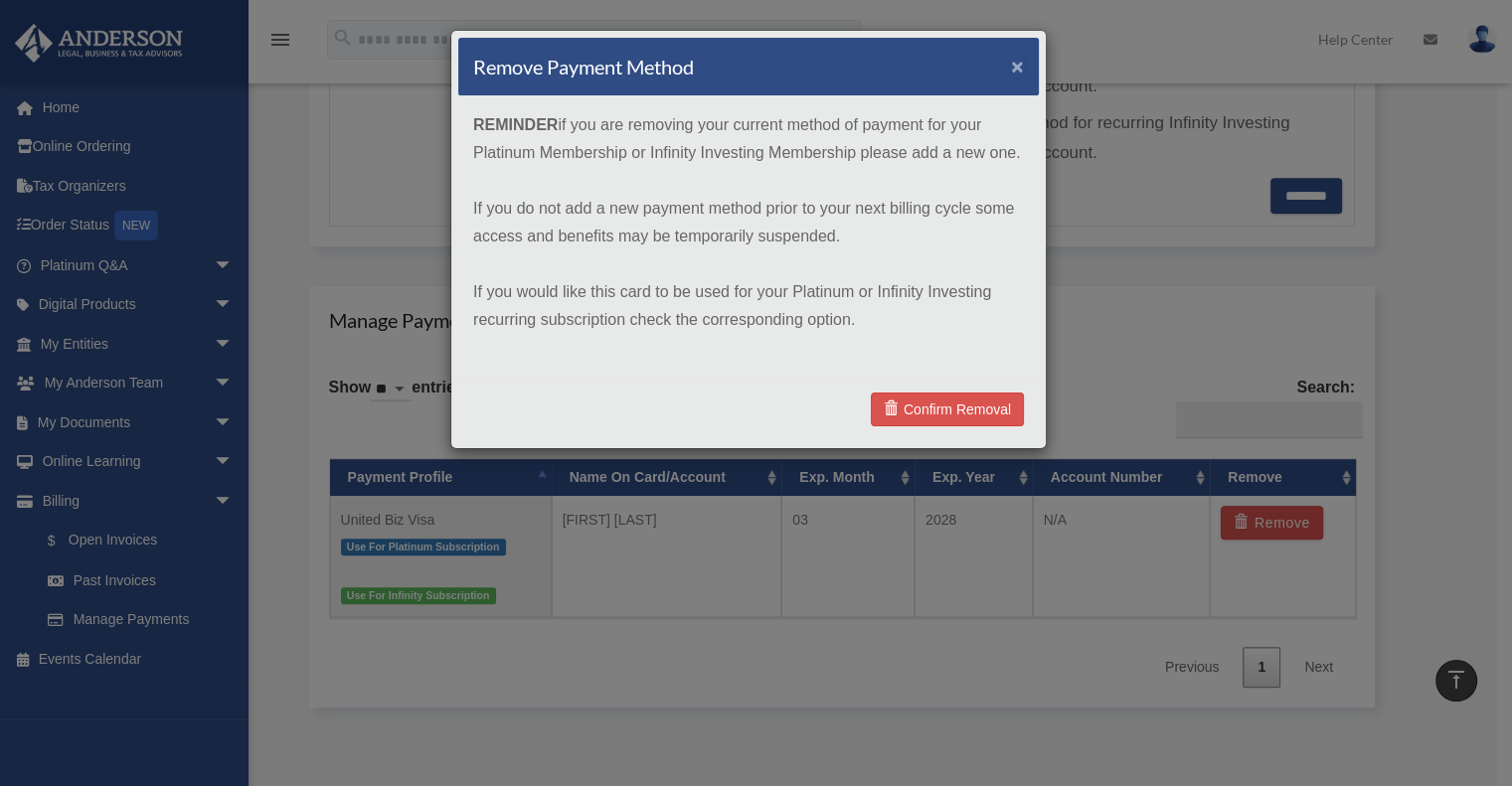 click on "×" at bounding box center [1017, 66] 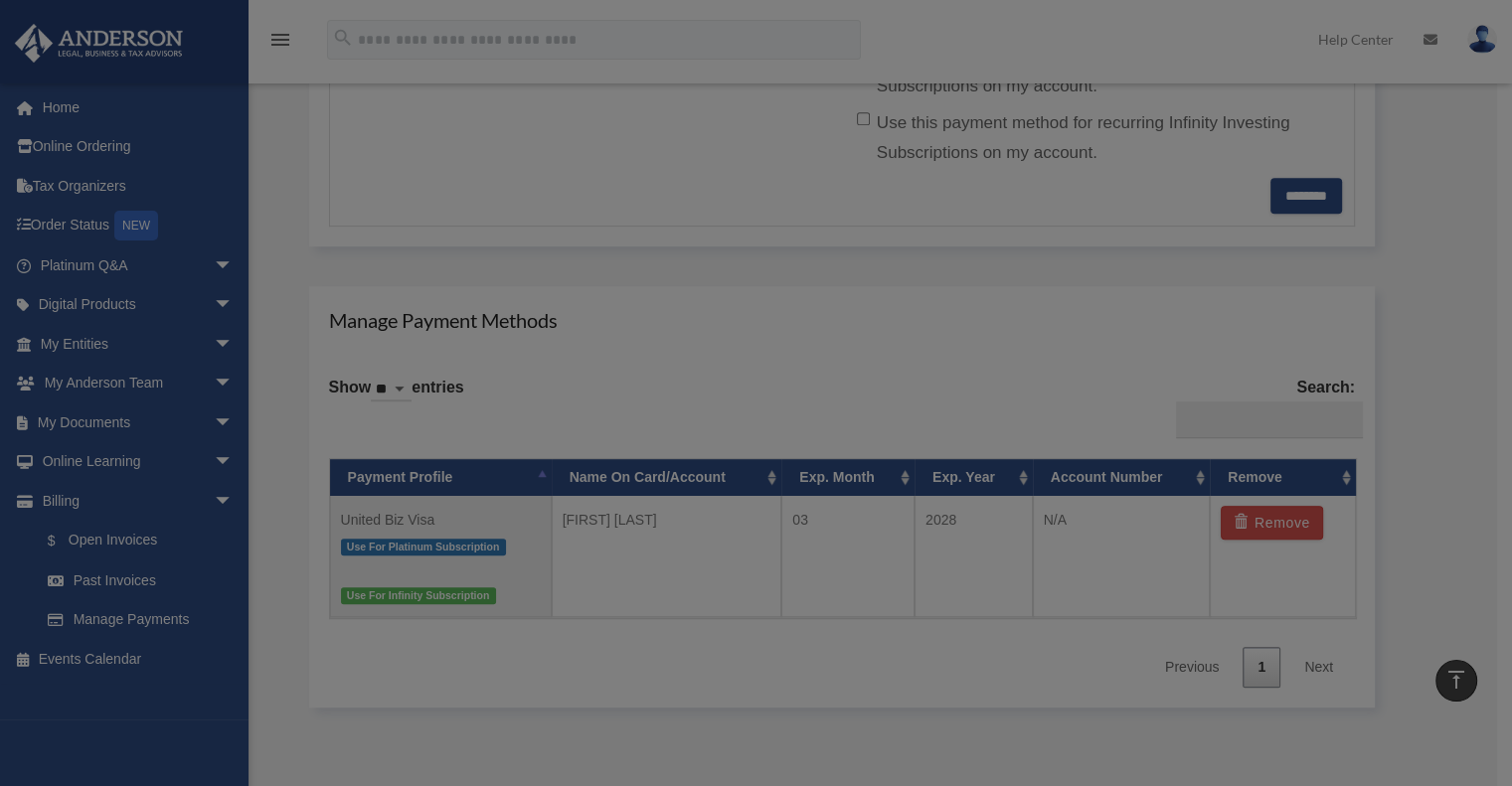 click on "X
Get a chance to win 6 months of Platinum for free just by filling out this
survey" at bounding box center [756, 108] 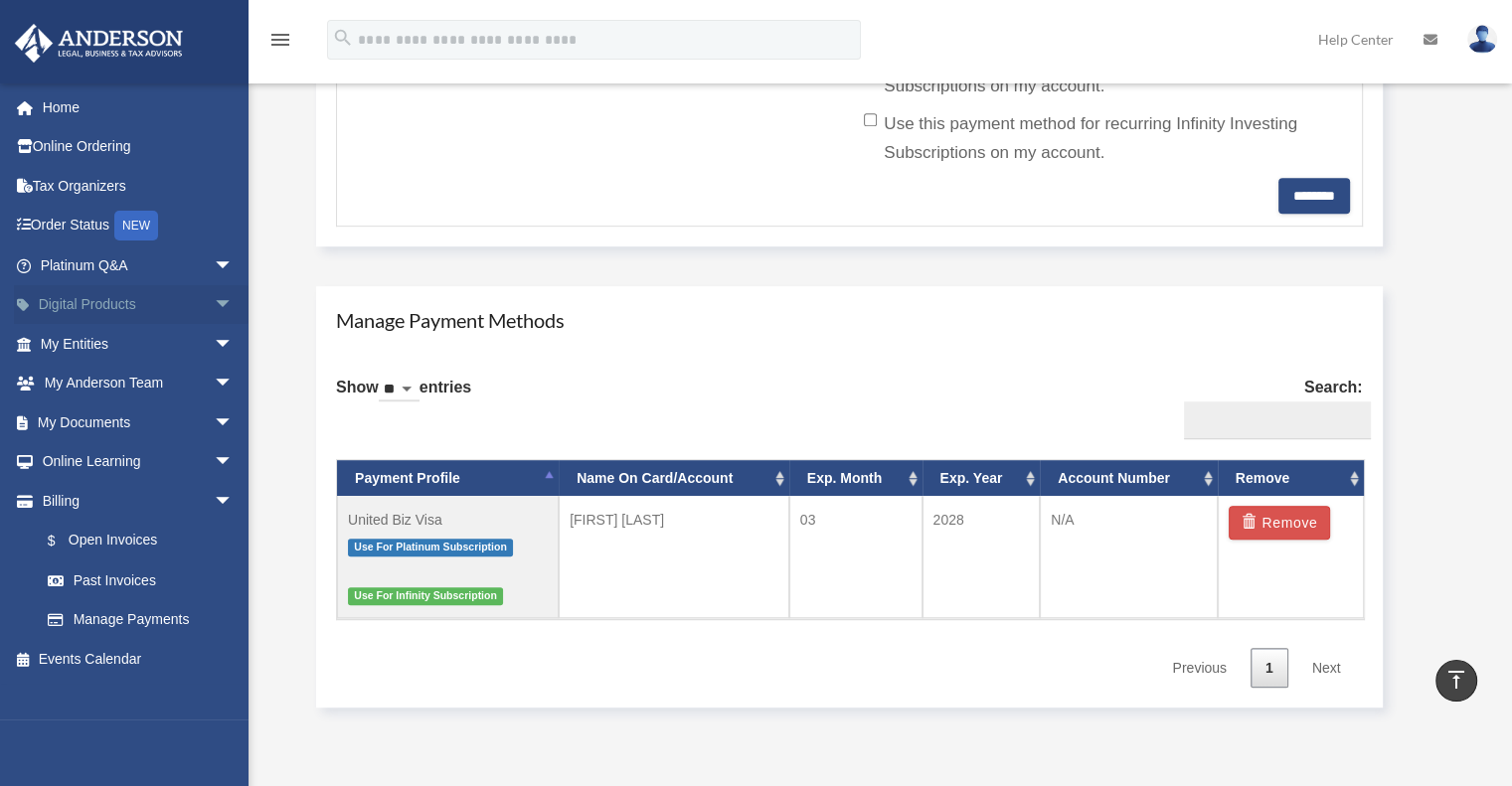 click on "Digital Products arrow_drop_down" at bounding box center (138, 305) 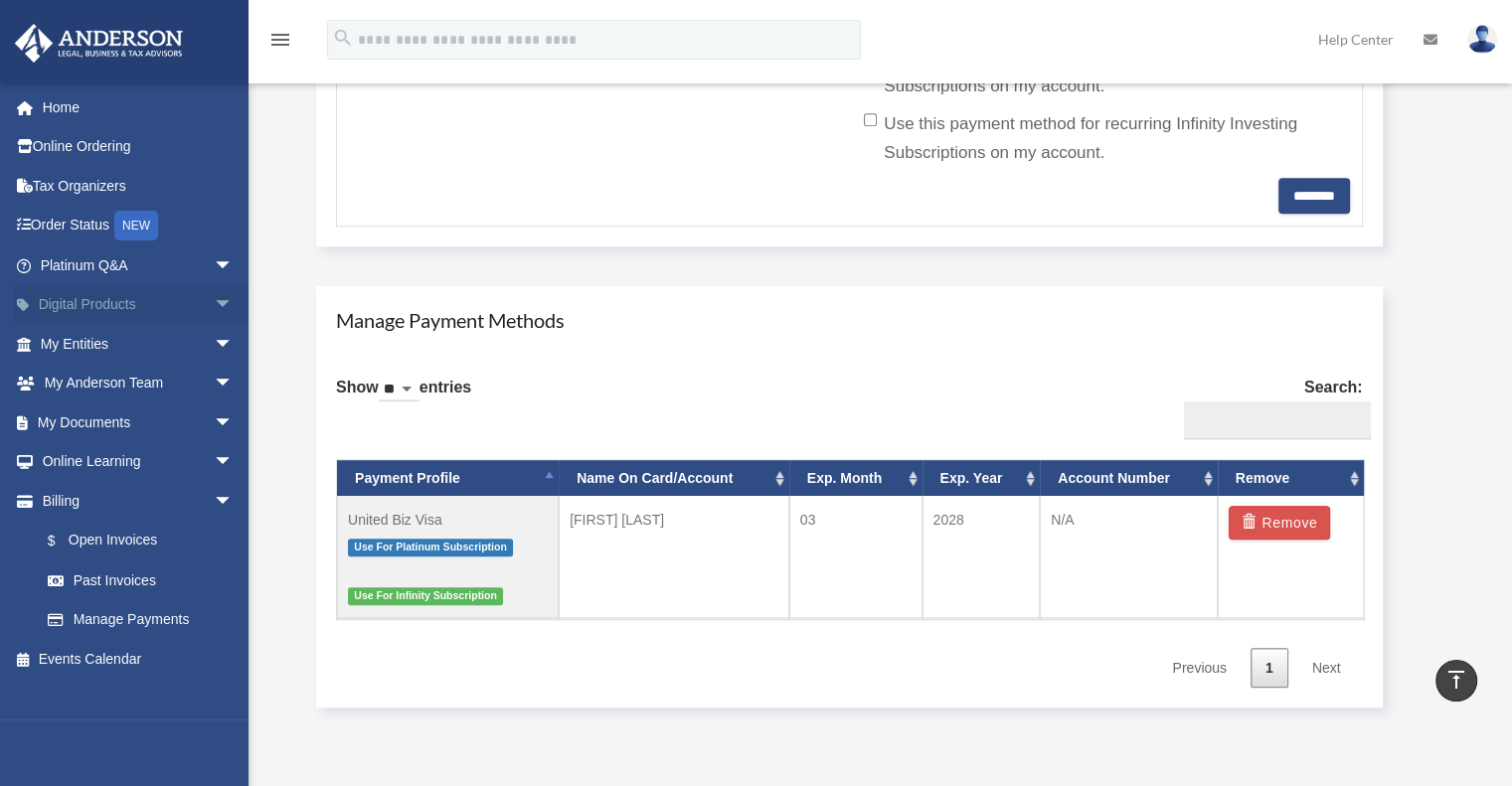 click on "Digital Products arrow_drop_down" at bounding box center (138, 305) 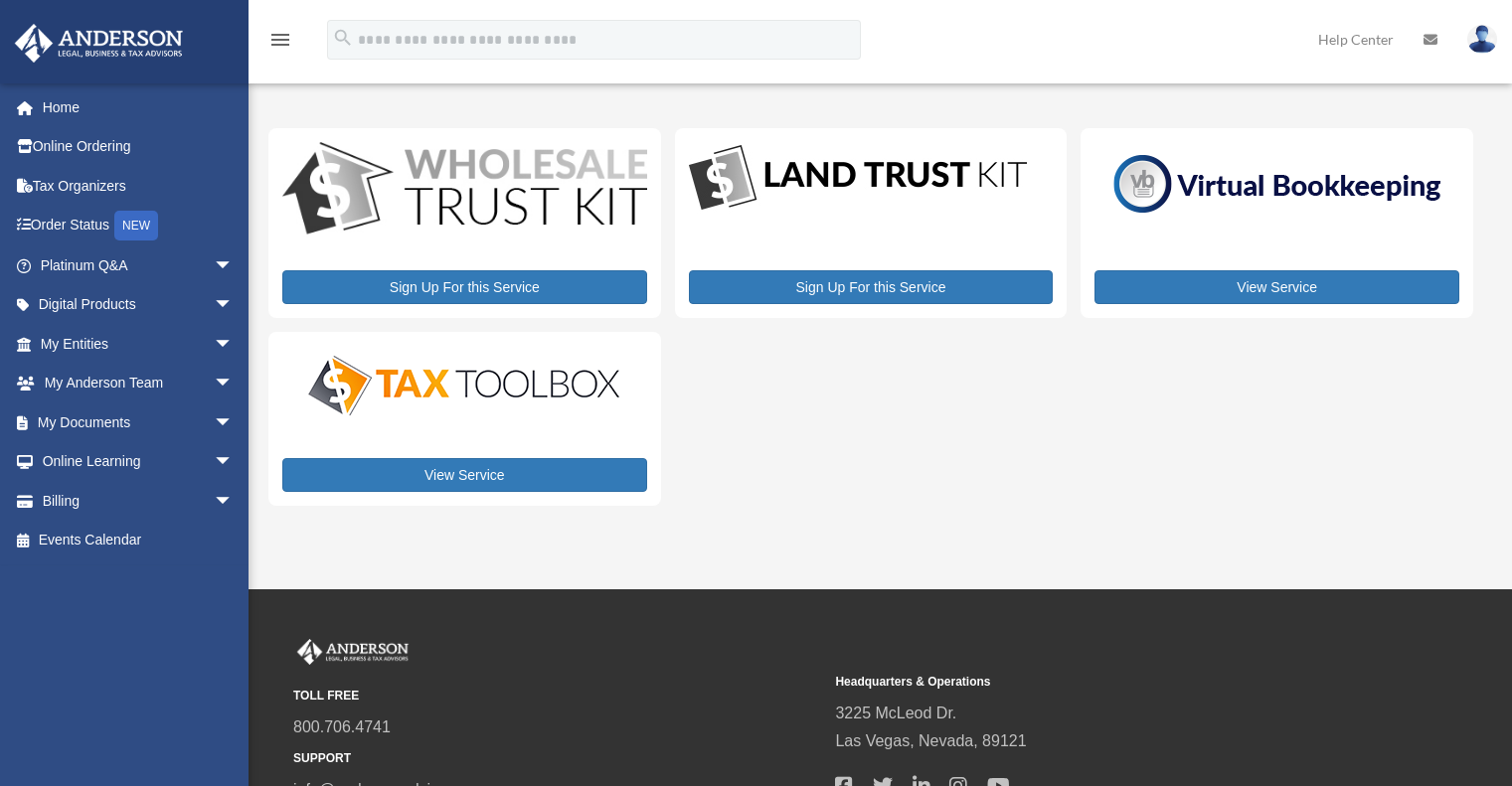 scroll, scrollTop: 0, scrollLeft: 0, axis: both 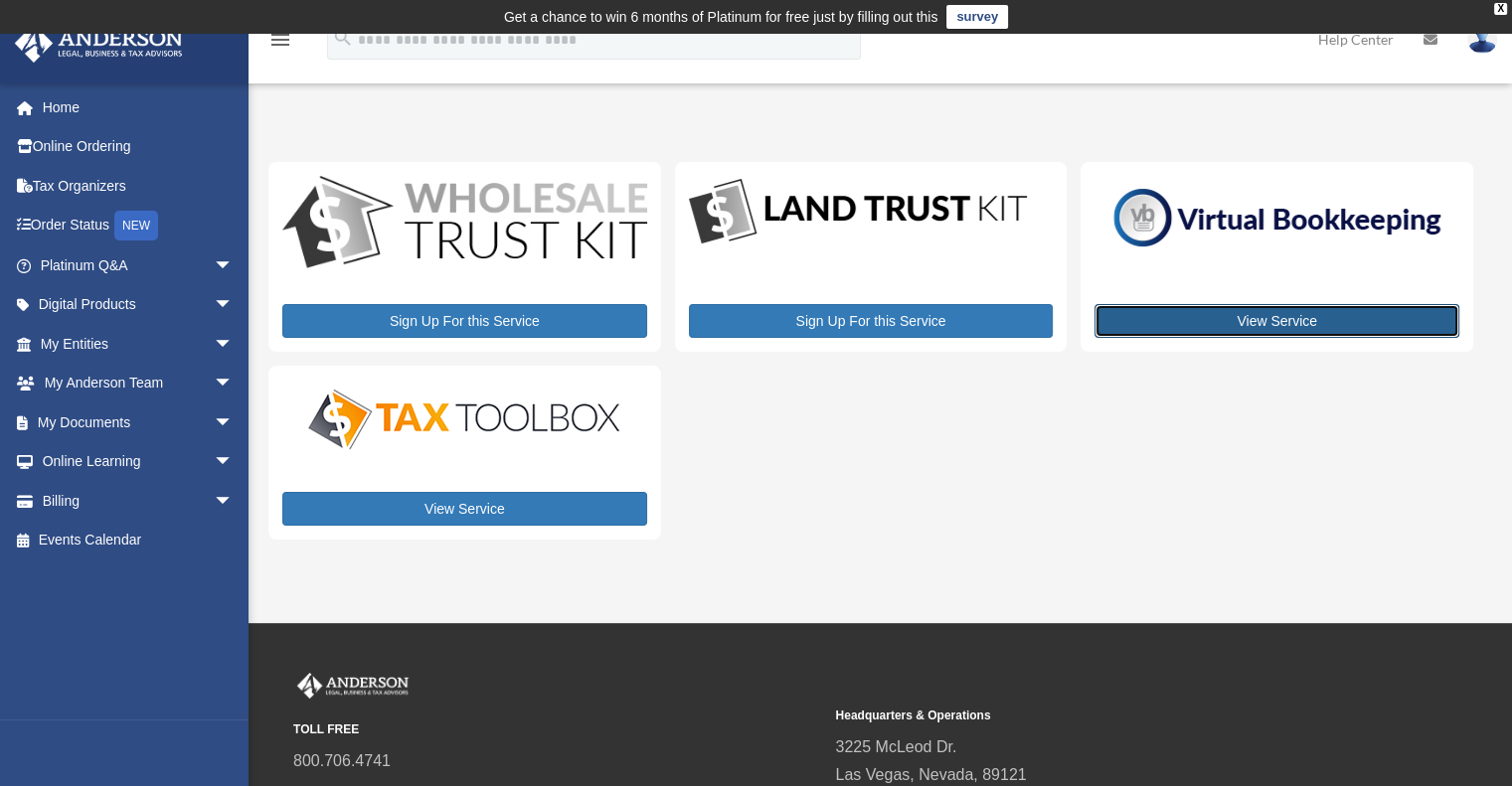 click on "View Service" at bounding box center [1276, 321] 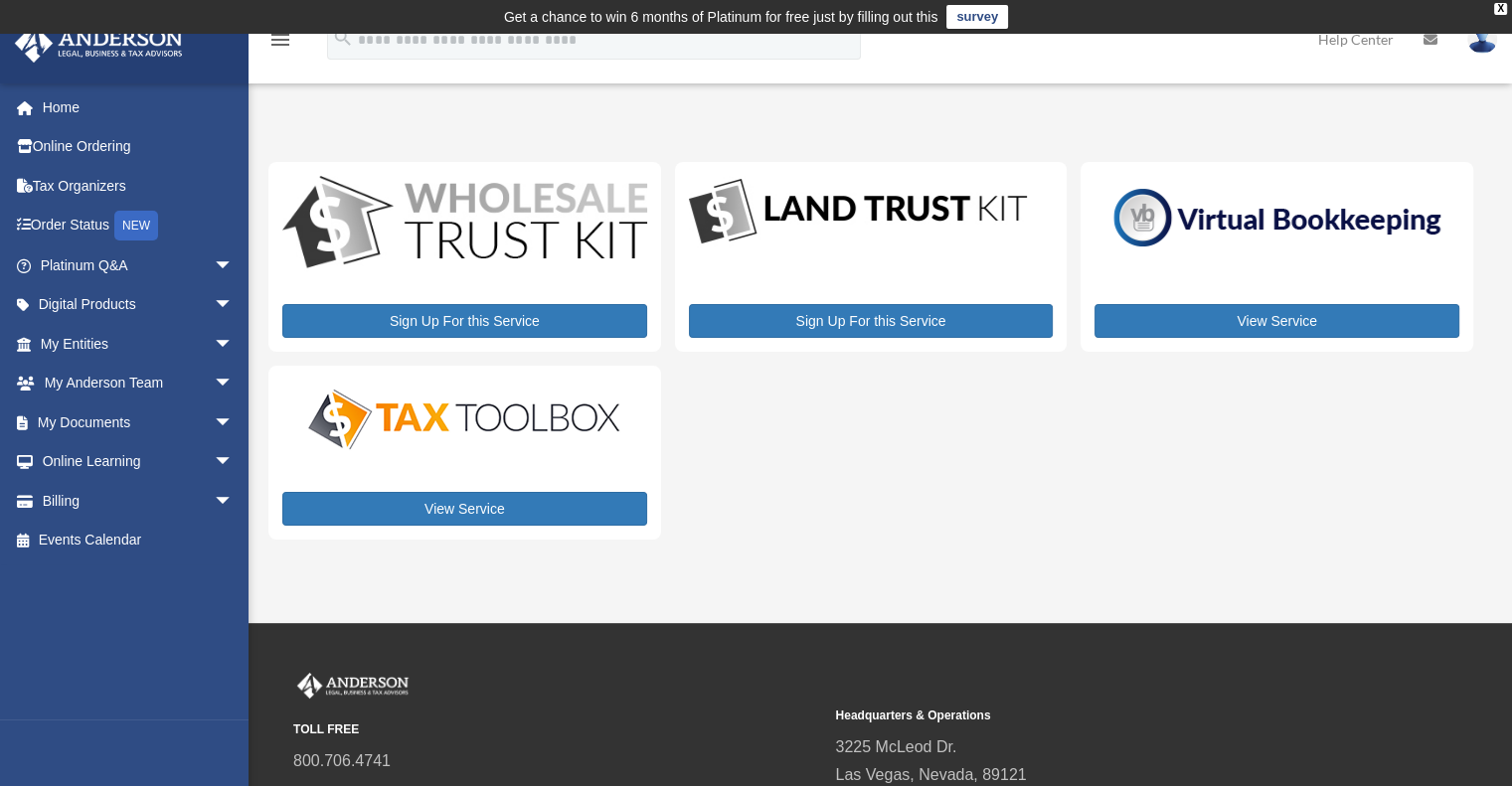 click at bounding box center (464, 419) 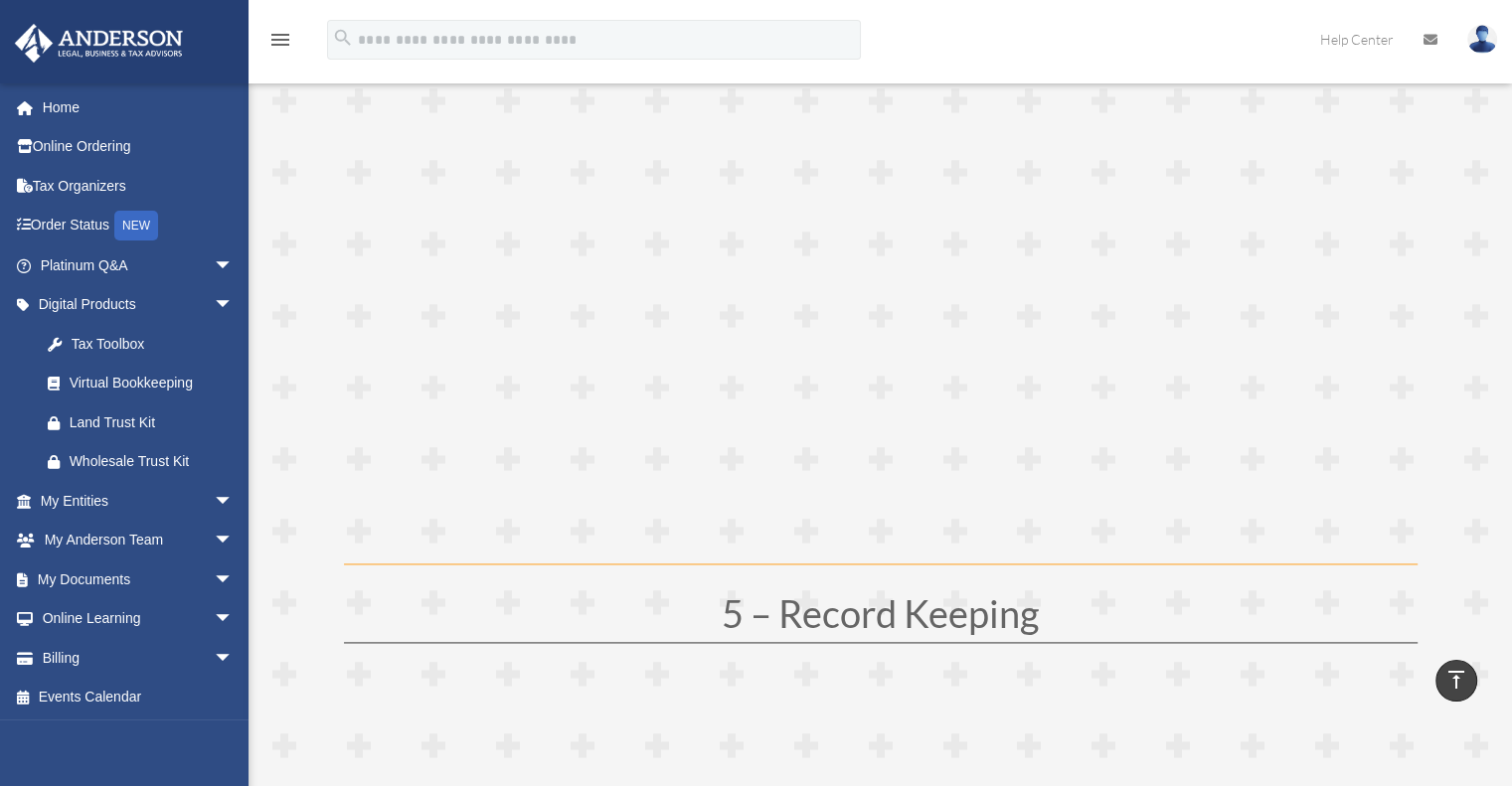 scroll, scrollTop: 2644, scrollLeft: 0, axis: vertical 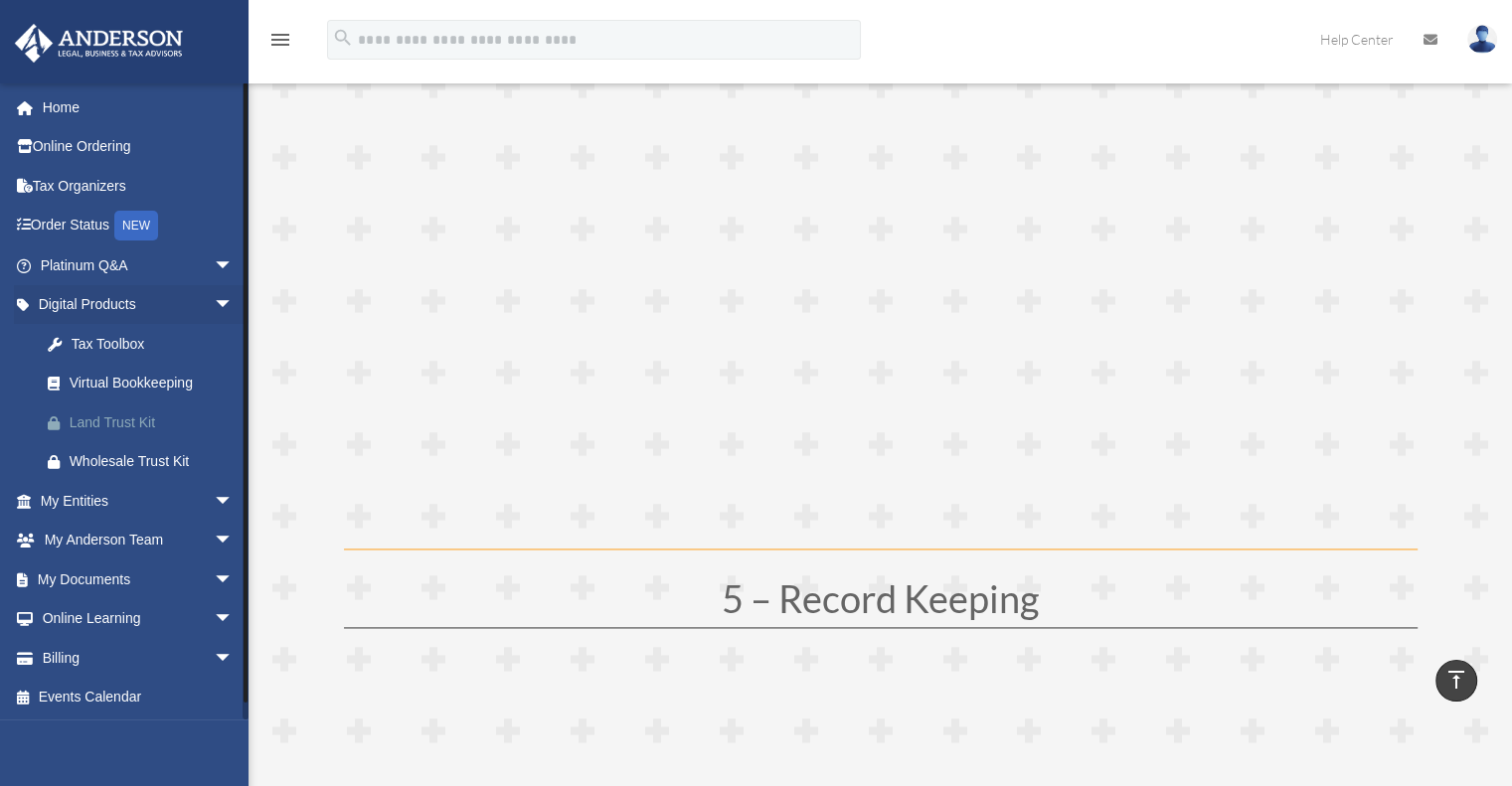 click on "Land Trust Kit" at bounding box center [154, 422] 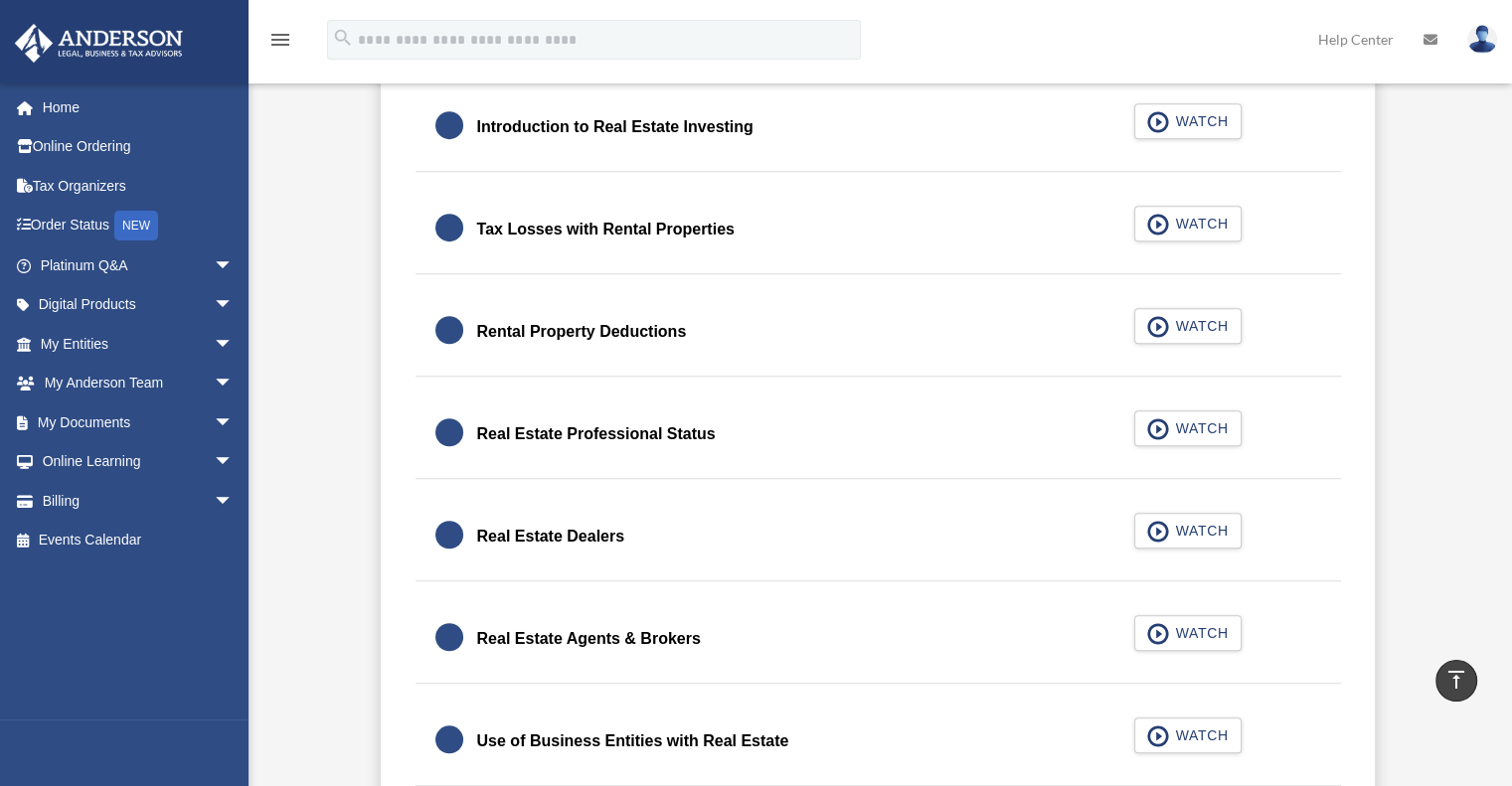 scroll, scrollTop: 1387, scrollLeft: 0, axis: vertical 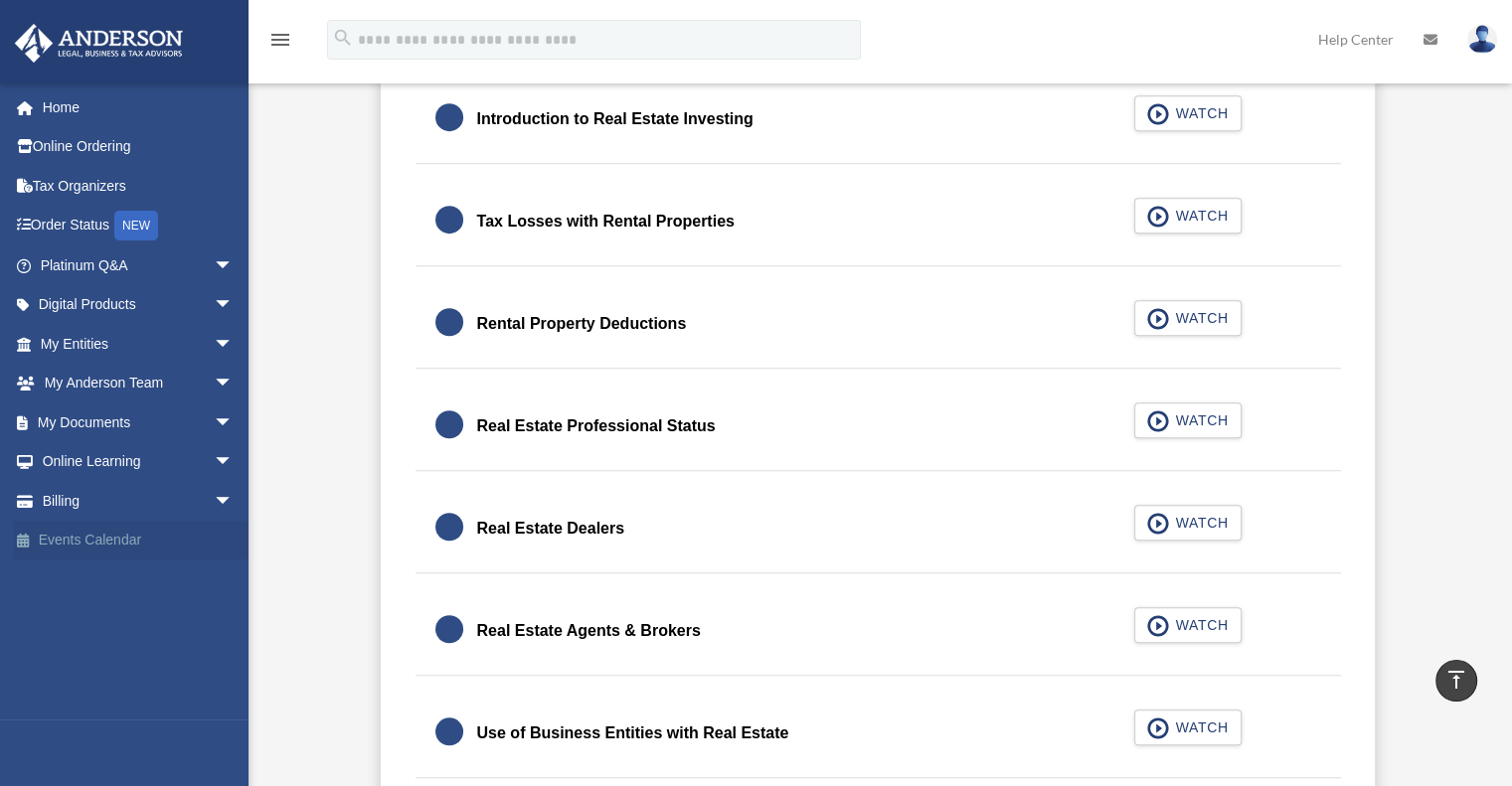 click on "Events Calendar" at bounding box center [138, 541] 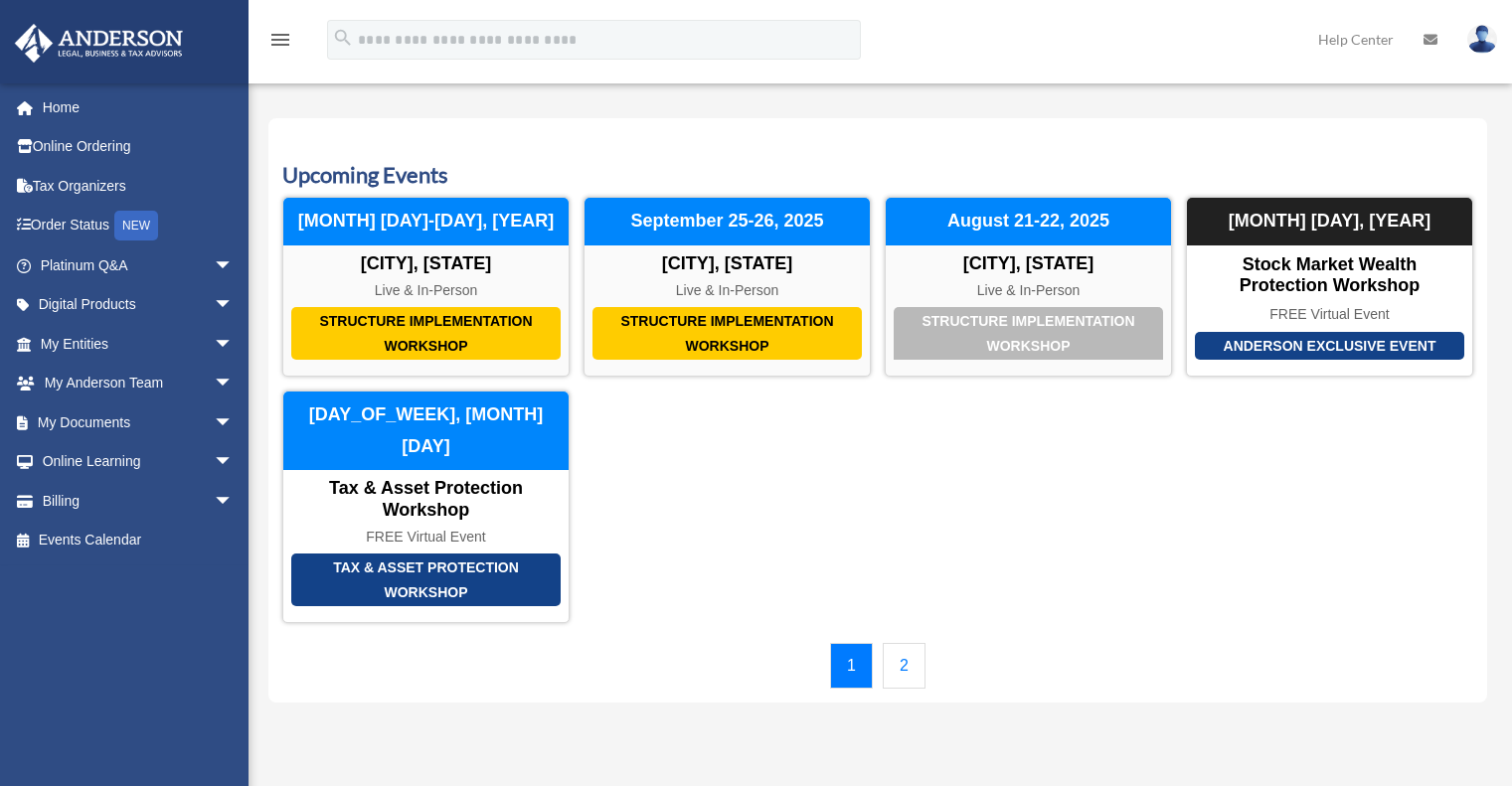 scroll, scrollTop: 0, scrollLeft: 0, axis: both 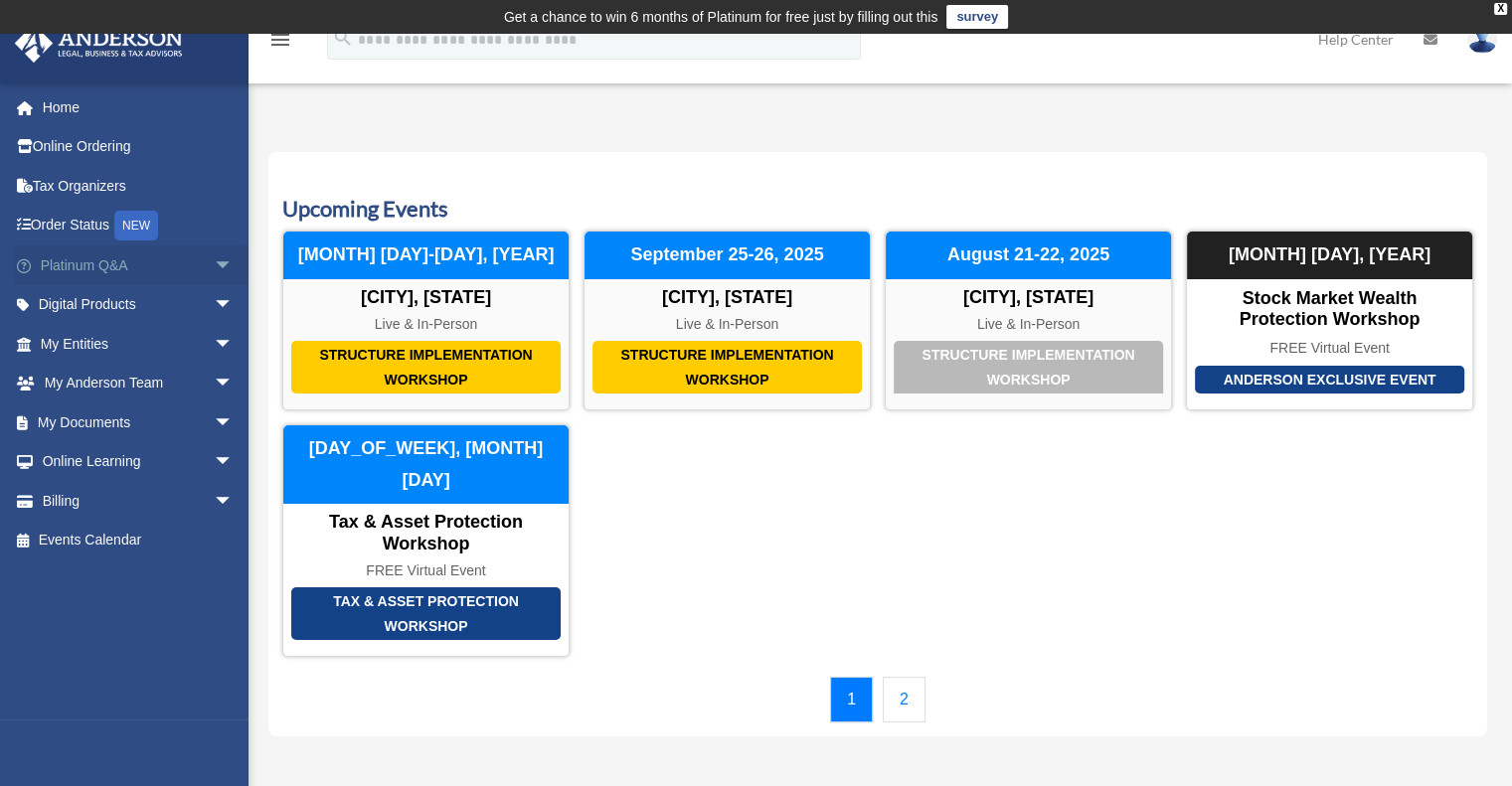 click on "Platinum Q&A arrow_drop_down" at bounding box center [138, 265] 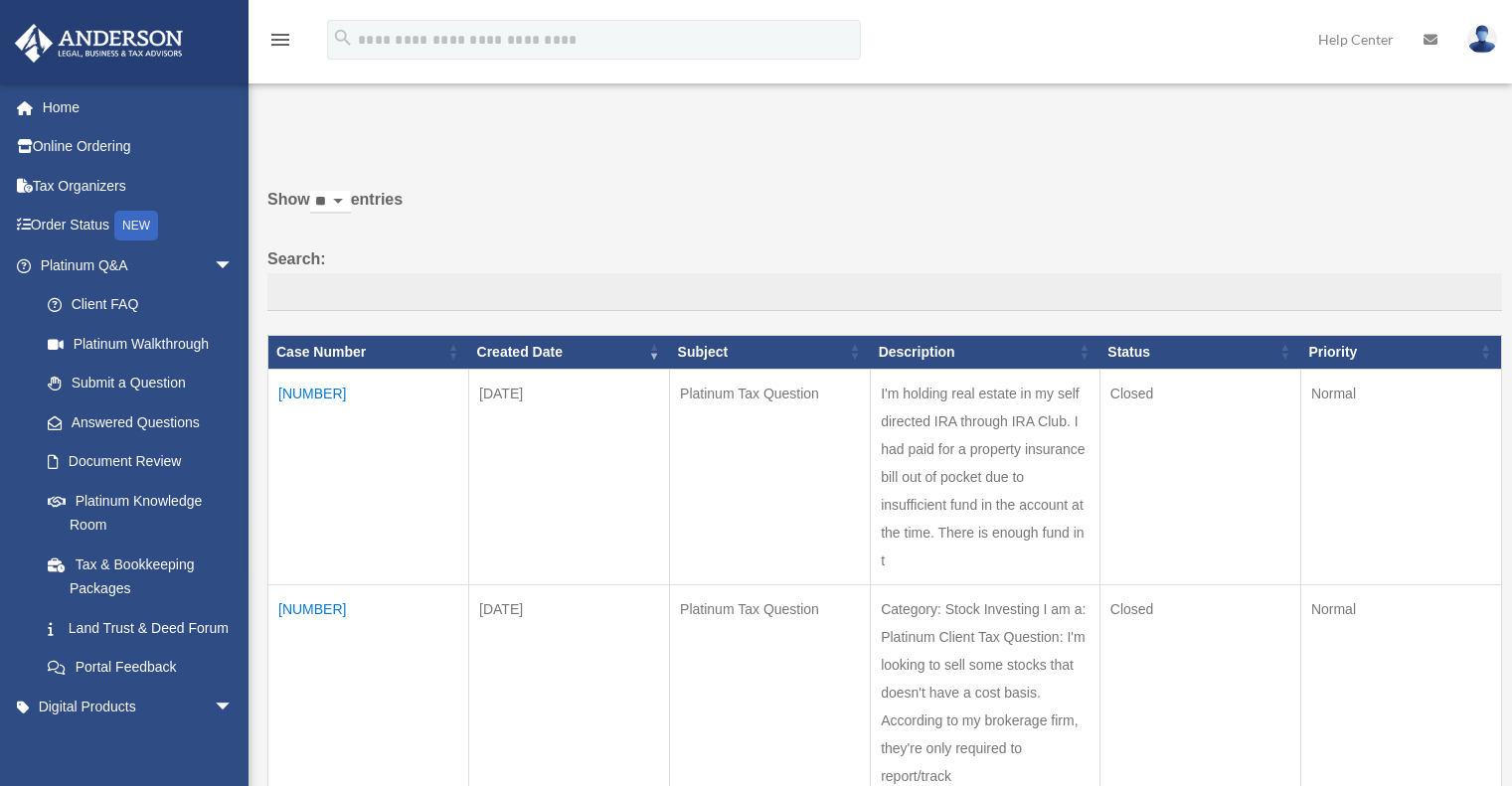 scroll, scrollTop: 0, scrollLeft: 0, axis: both 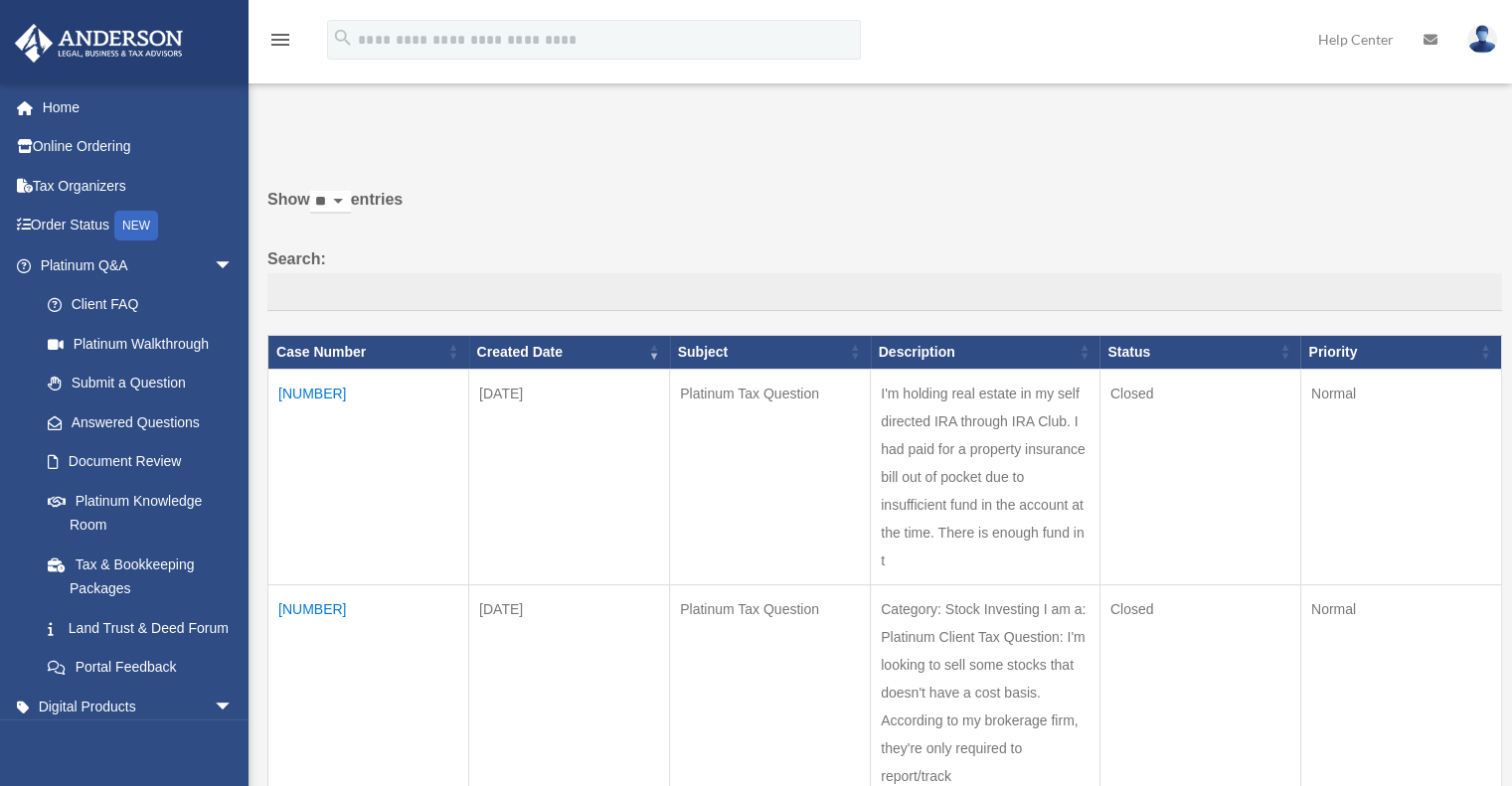 click on "Tax Organizers" at bounding box center (138, 186) 